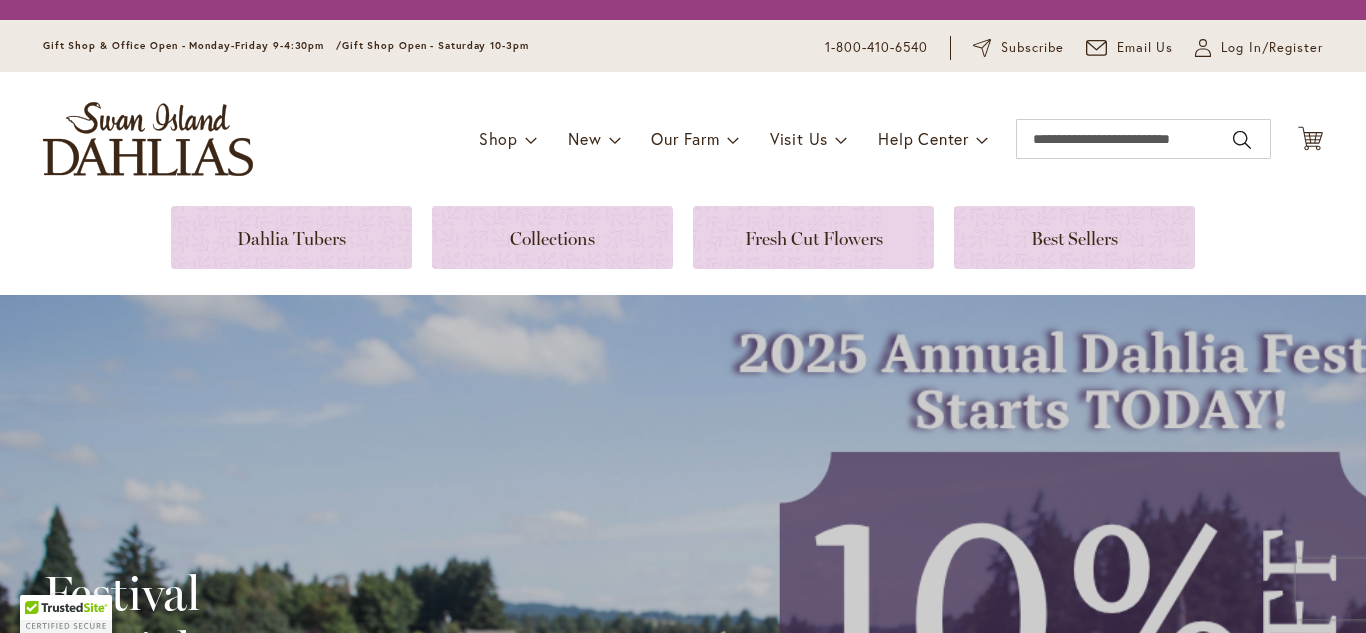 scroll, scrollTop: 0, scrollLeft: 0, axis: both 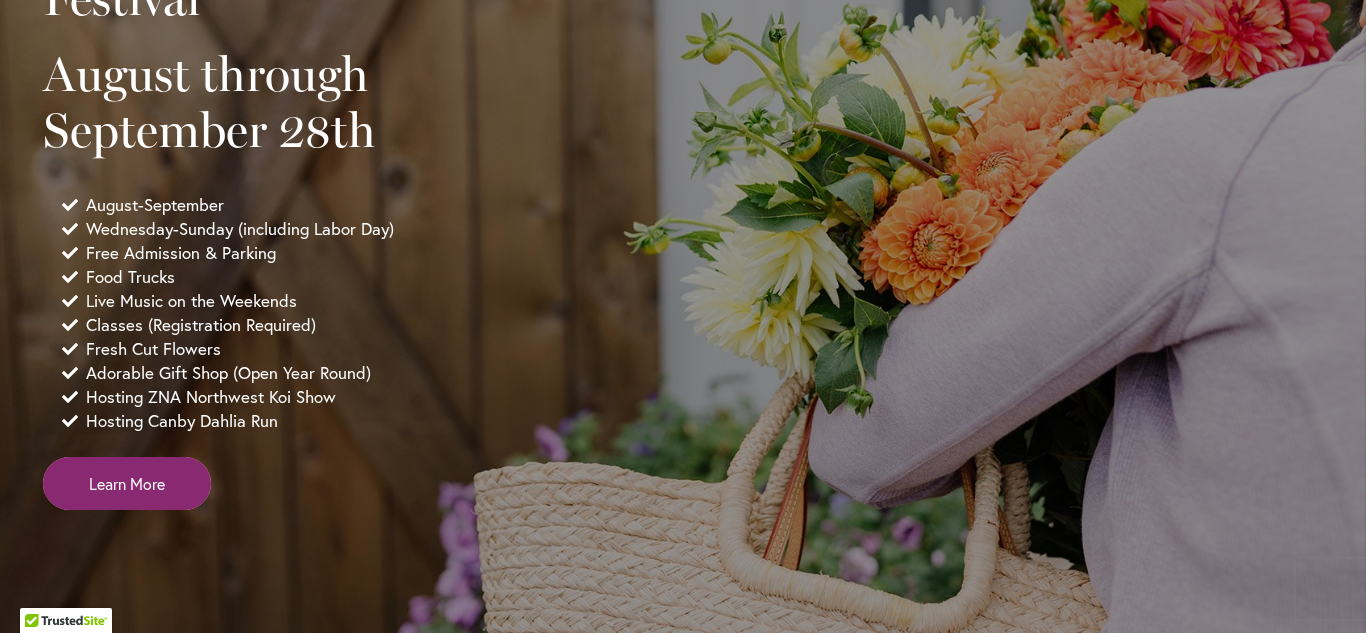 type on "**********" 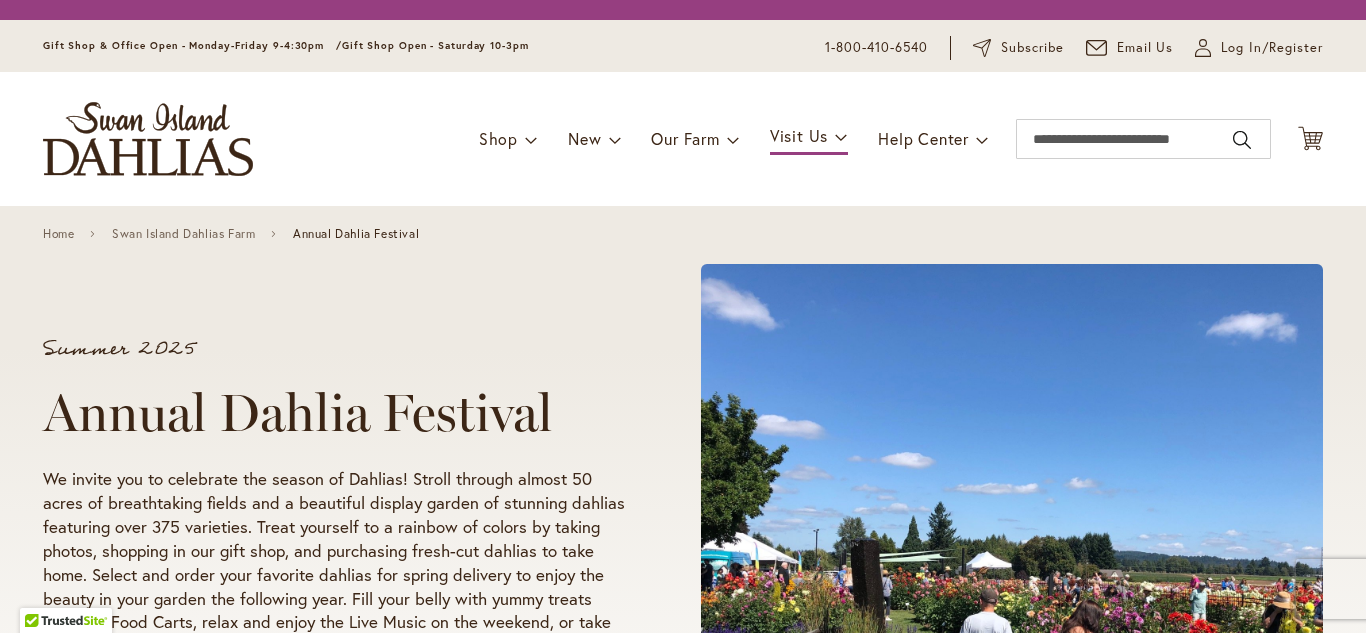 scroll, scrollTop: 0, scrollLeft: 0, axis: both 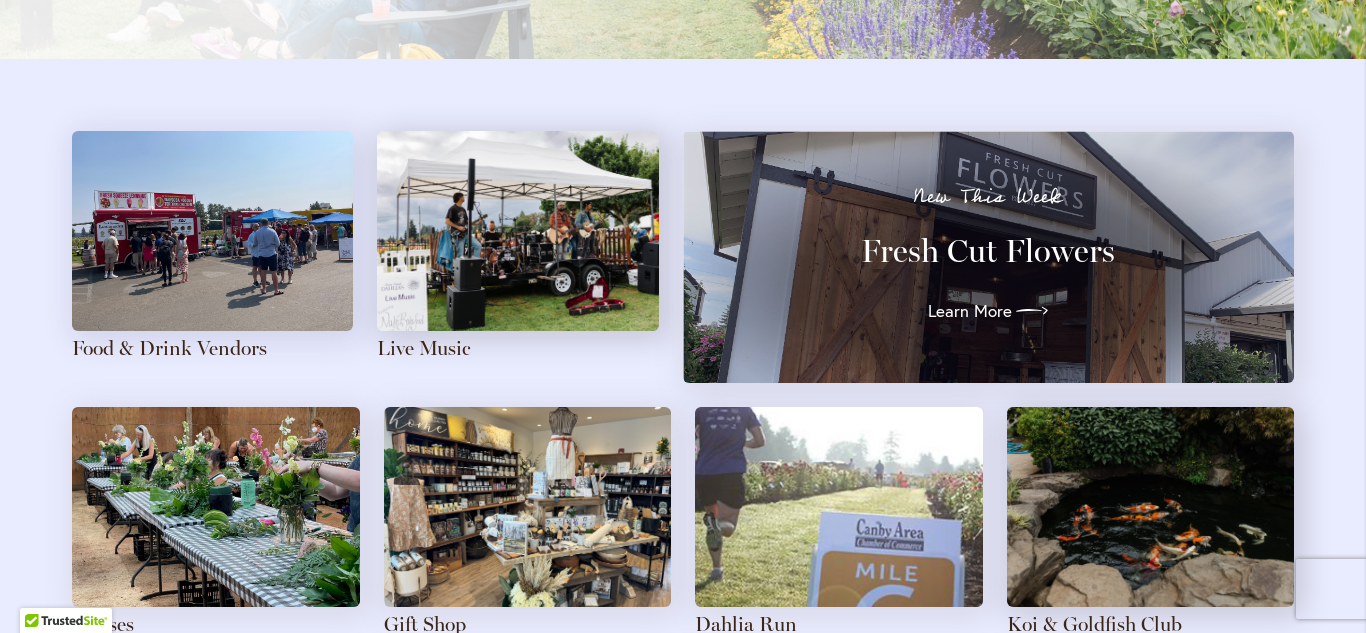 type on "**********" 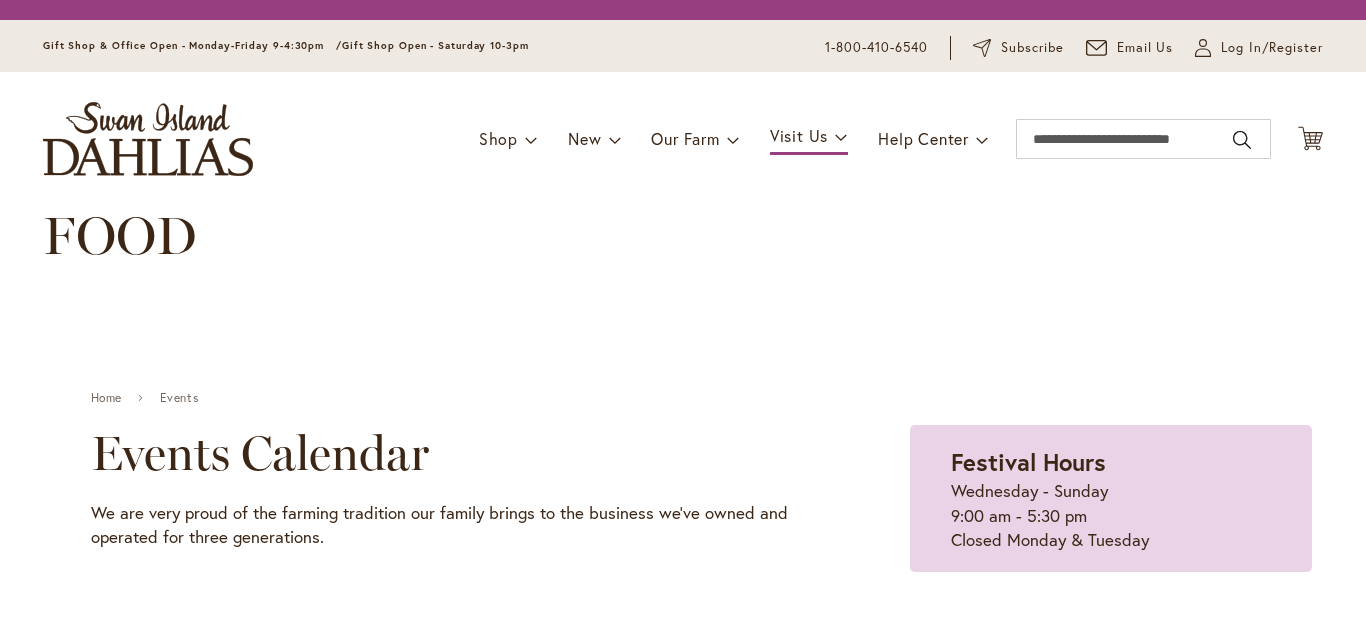 scroll, scrollTop: 0, scrollLeft: 0, axis: both 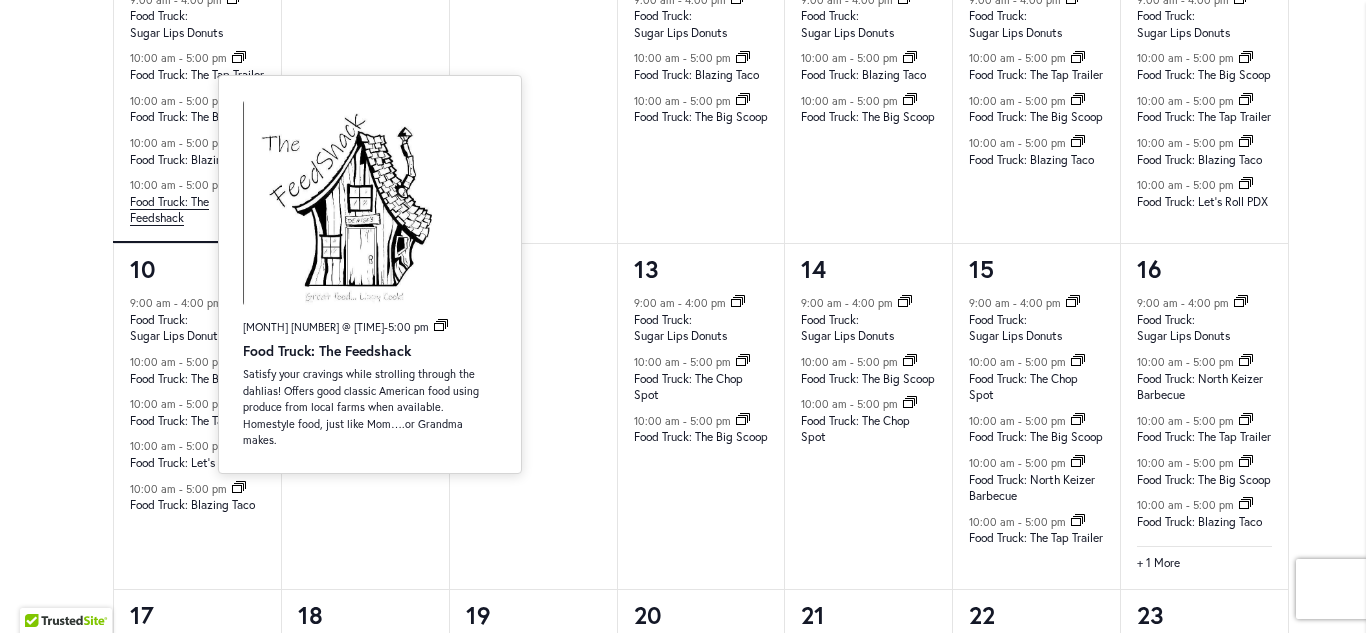 type on "**********" 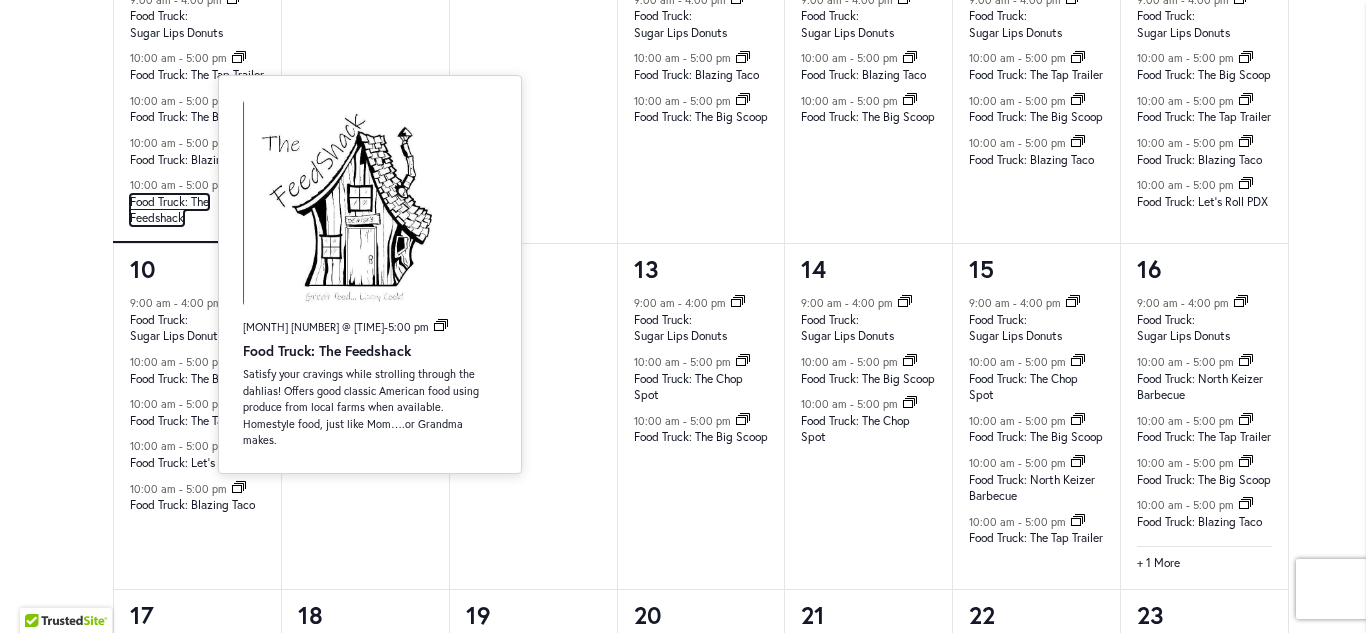 click on "Food Truck: The Feedshack" at bounding box center [169, 210] 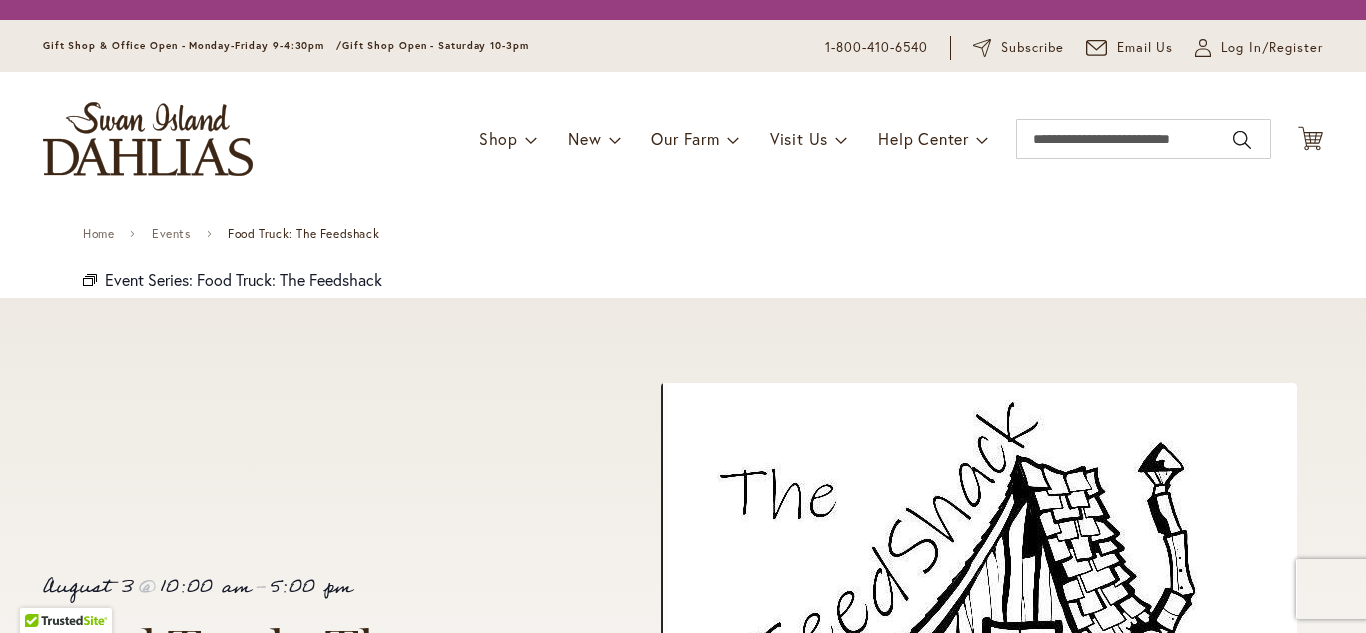 scroll, scrollTop: 0, scrollLeft: 0, axis: both 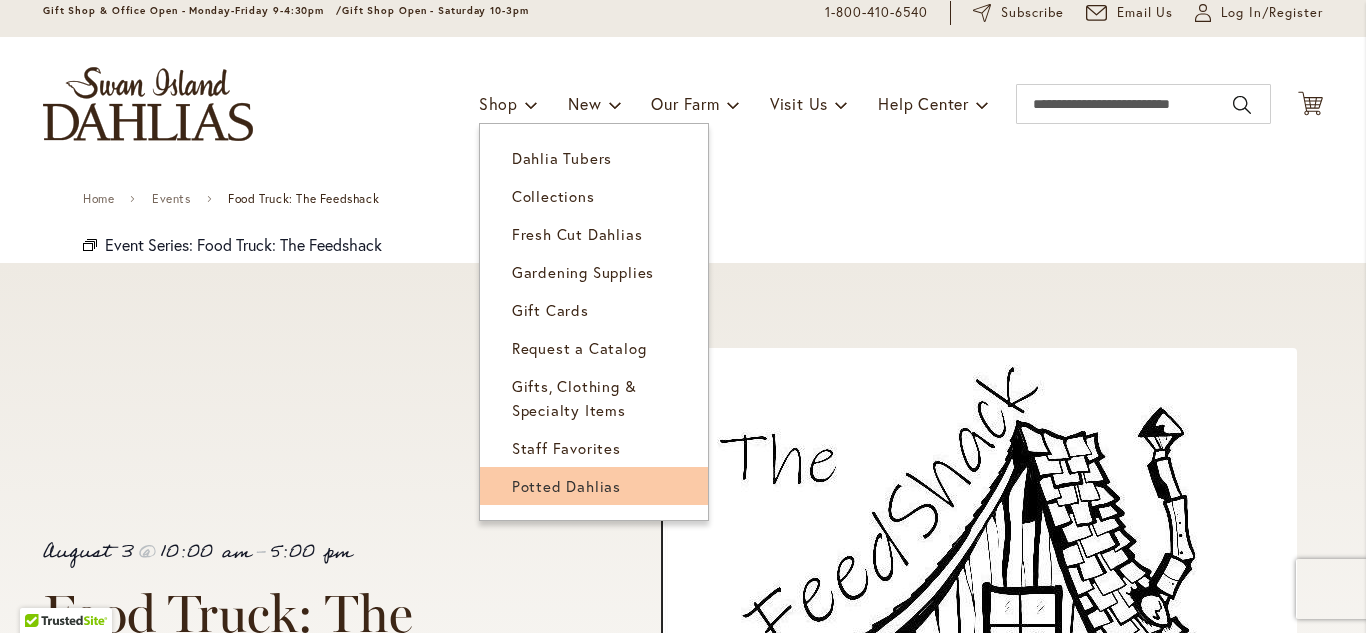 type on "**********" 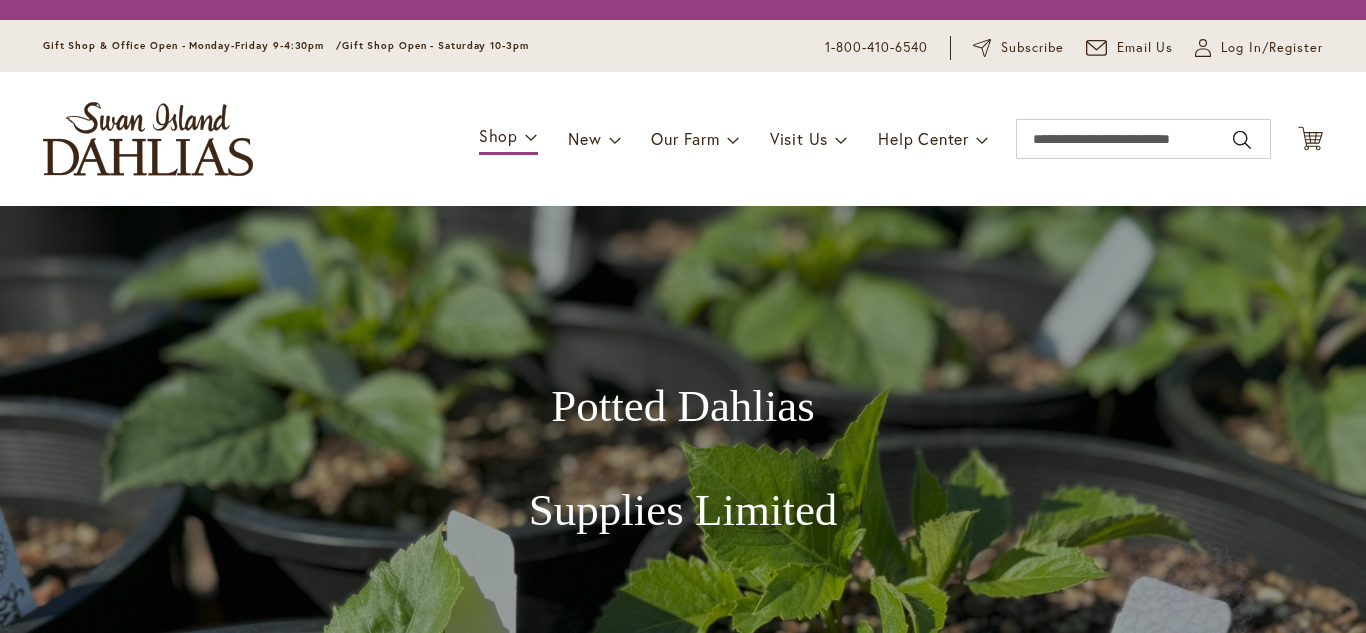 scroll, scrollTop: 0, scrollLeft: 0, axis: both 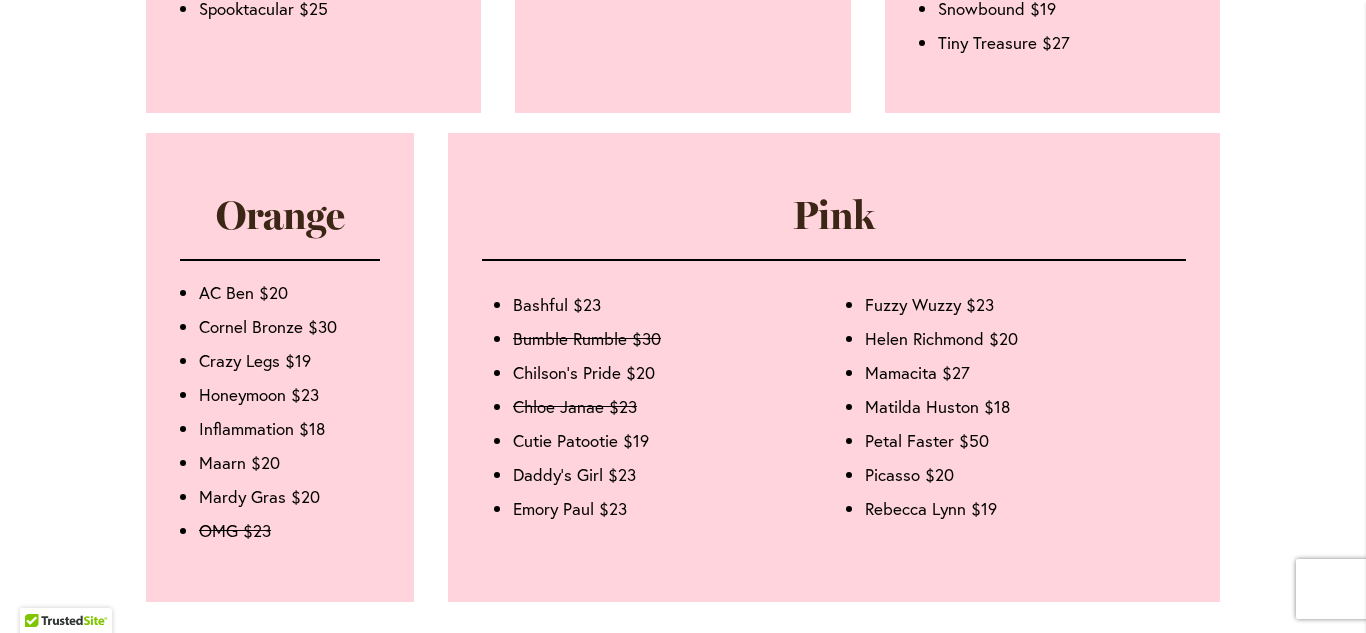 type on "**********" 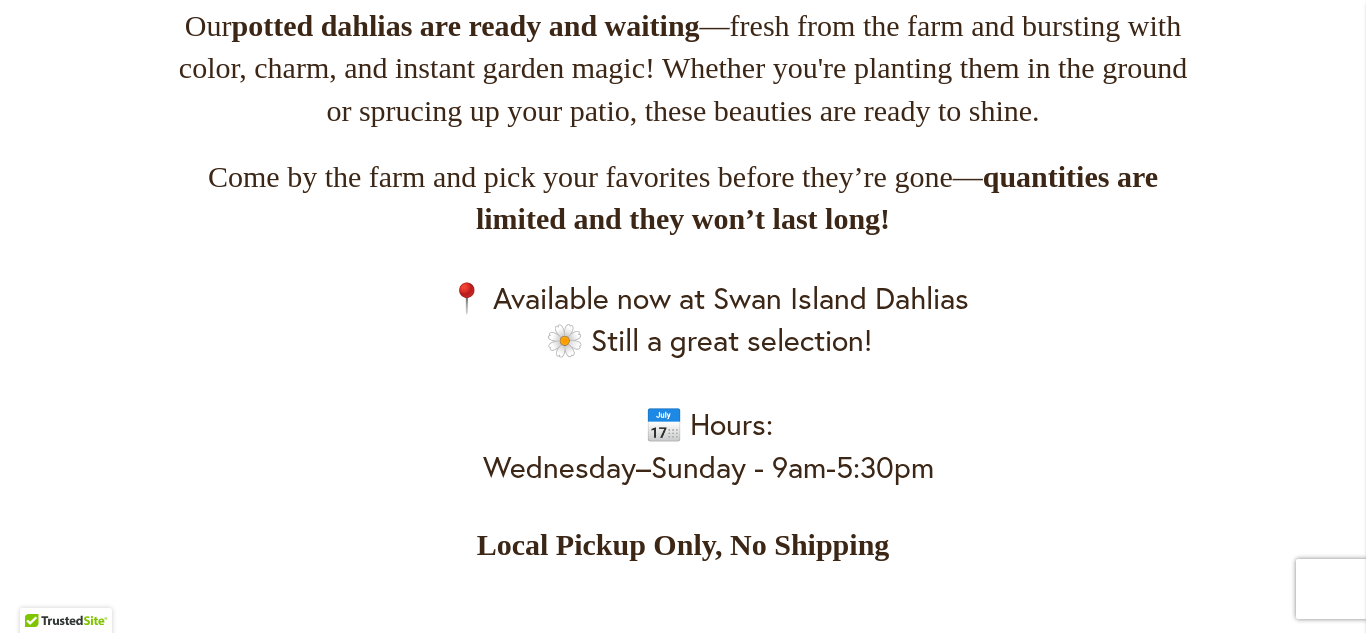 scroll, scrollTop: 0, scrollLeft: 0, axis: both 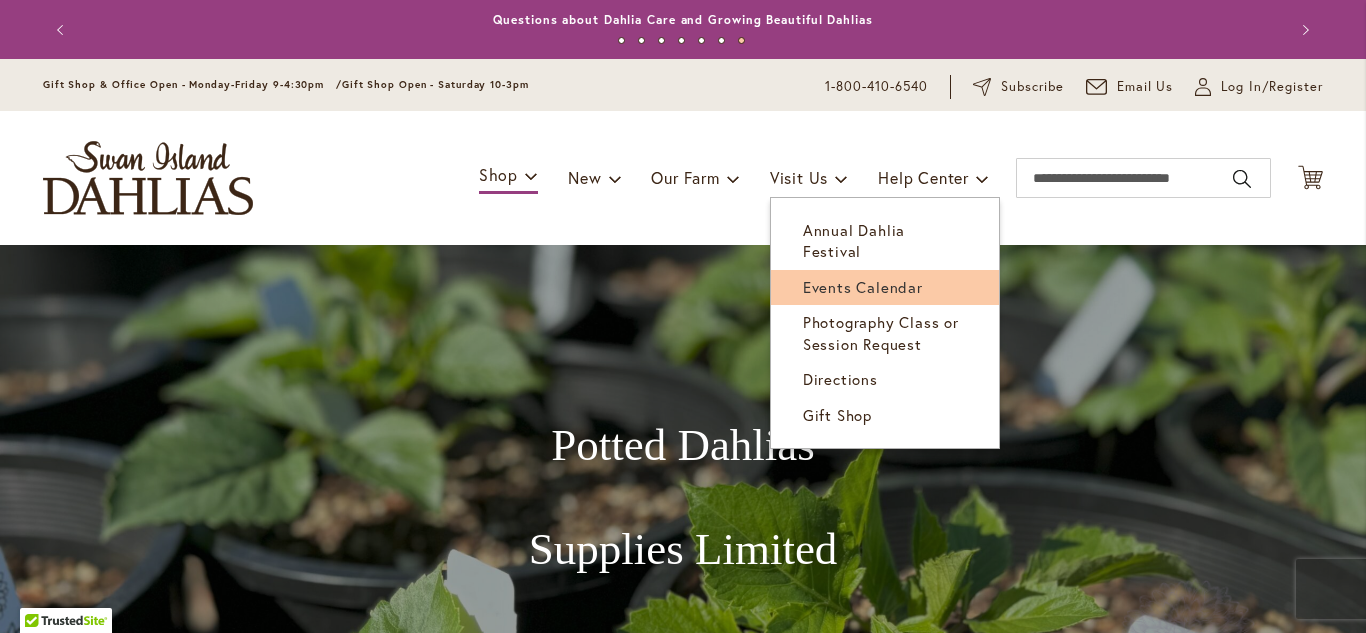 click on "Events Calendar" at bounding box center [863, 287] 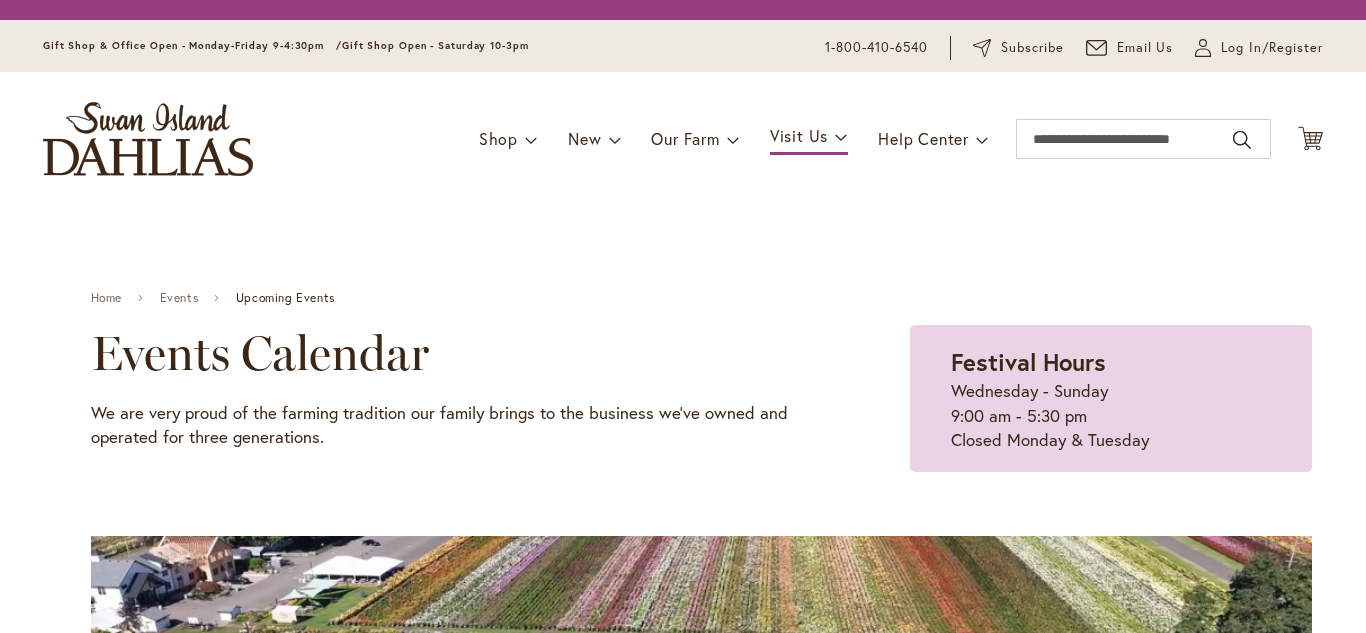 scroll, scrollTop: 0, scrollLeft: 0, axis: both 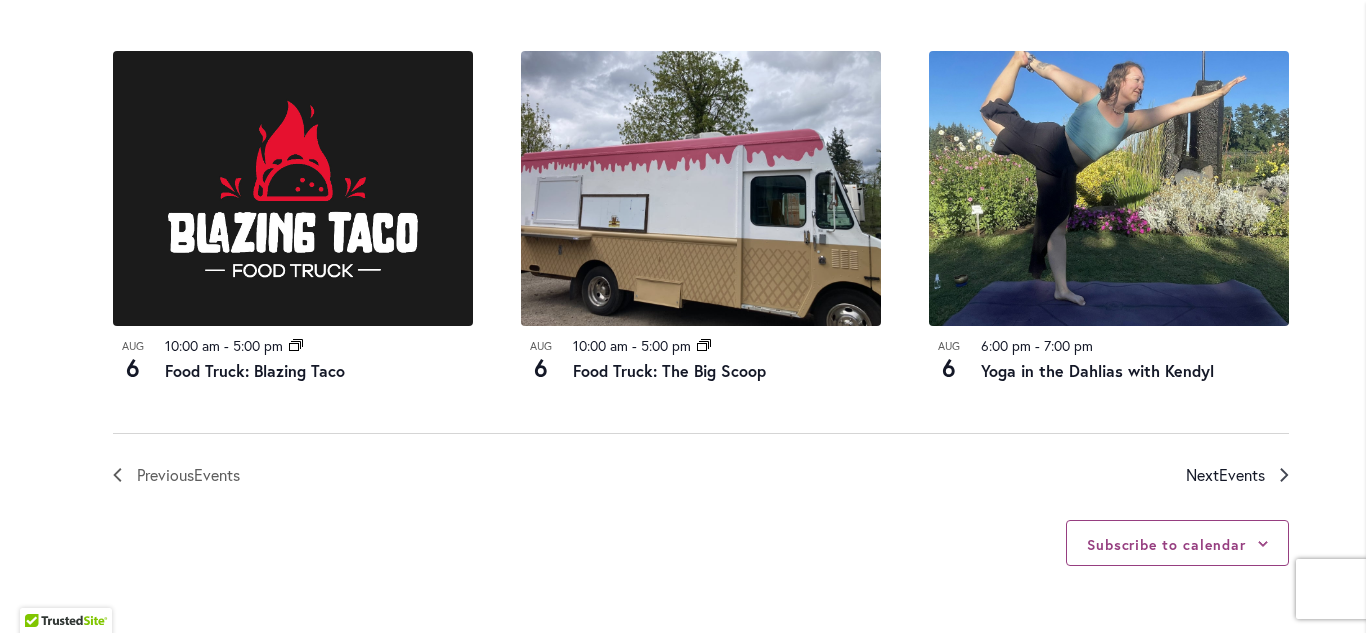 type on "**********" 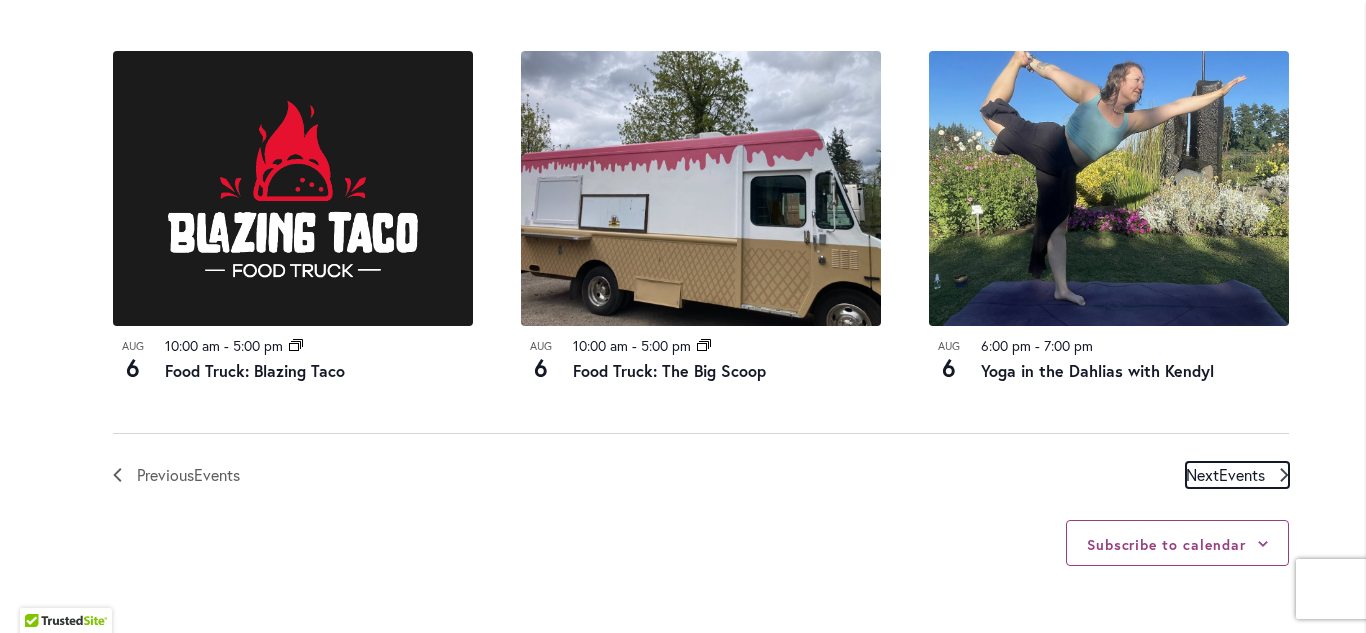 click on "Events" at bounding box center [1242, 474] 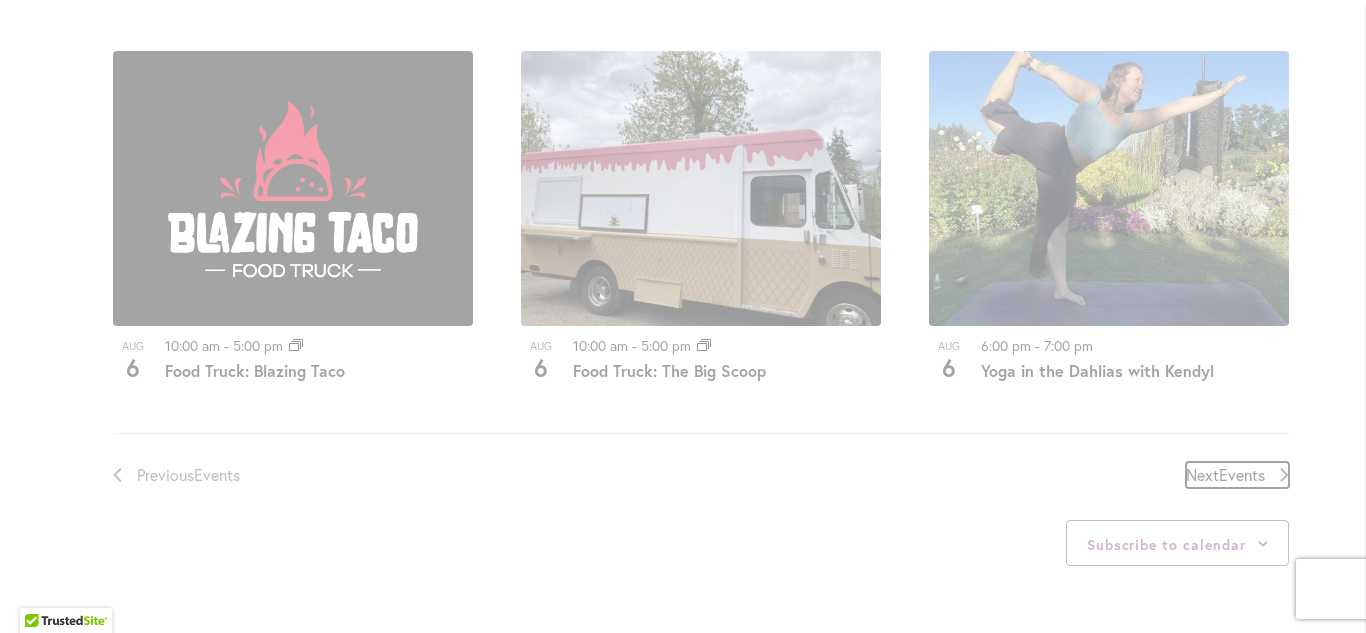 scroll, scrollTop: 684, scrollLeft: 0, axis: vertical 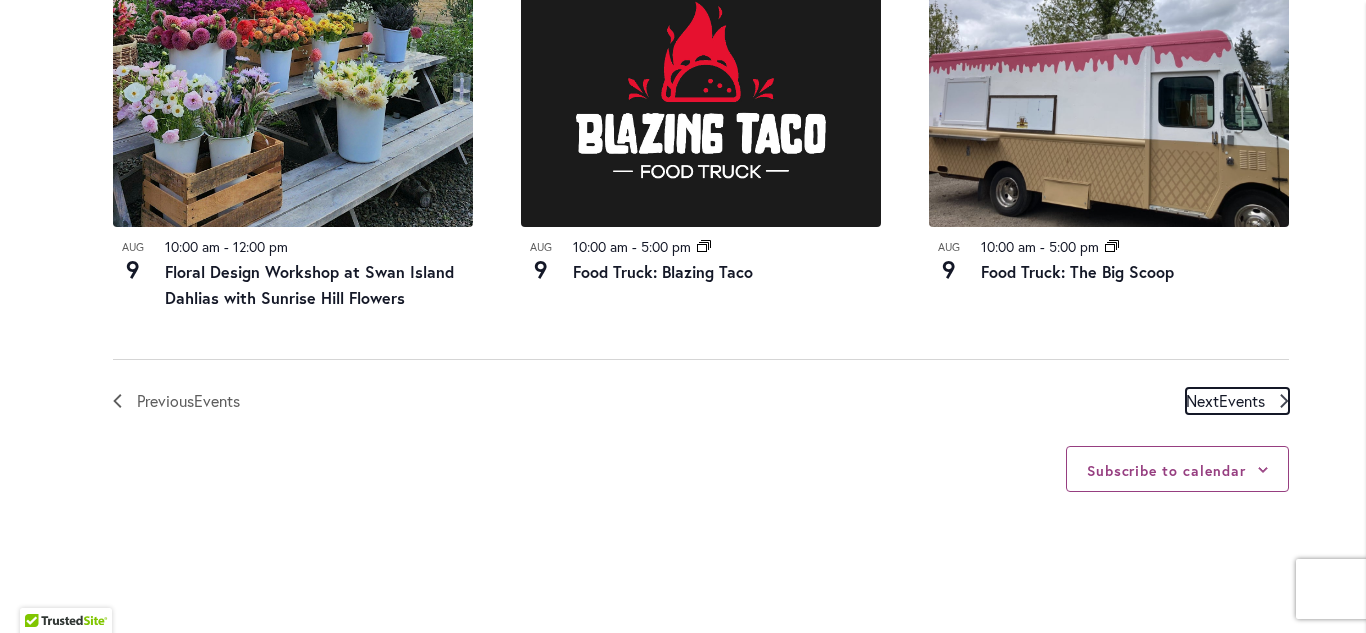 click on "Events" at bounding box center (1242, 400) 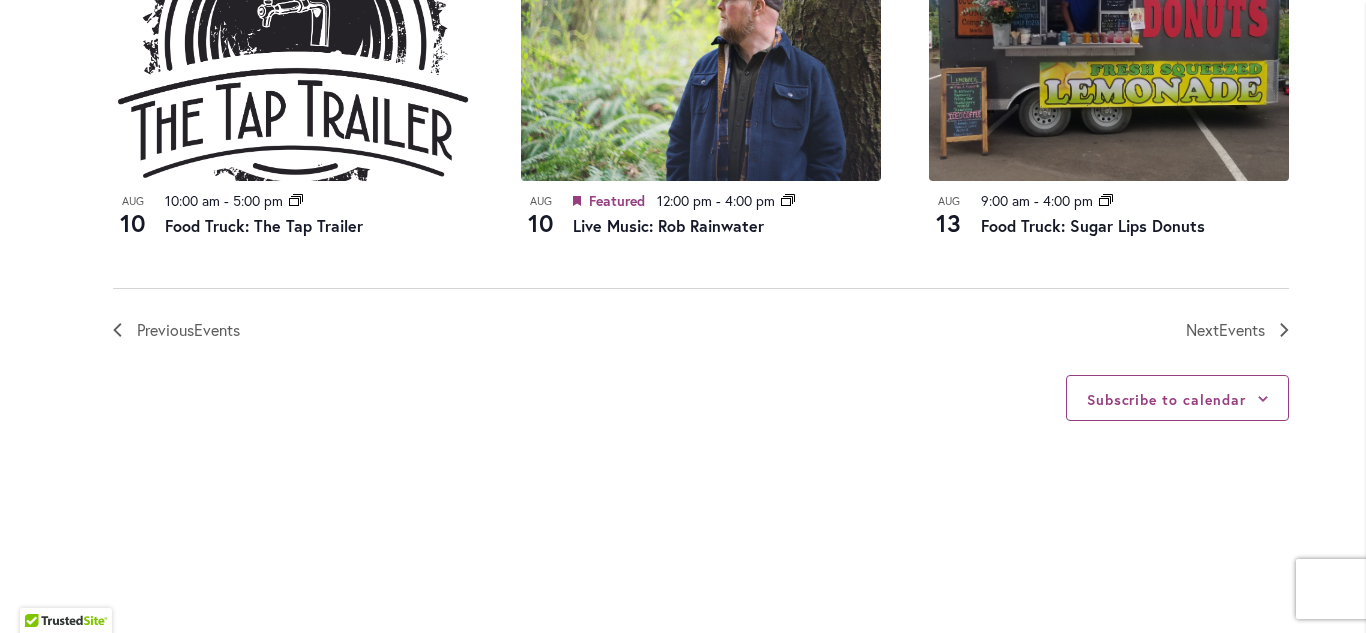 scroll, scrollTop: 2397, scrollLeft: 0, axis: vertical 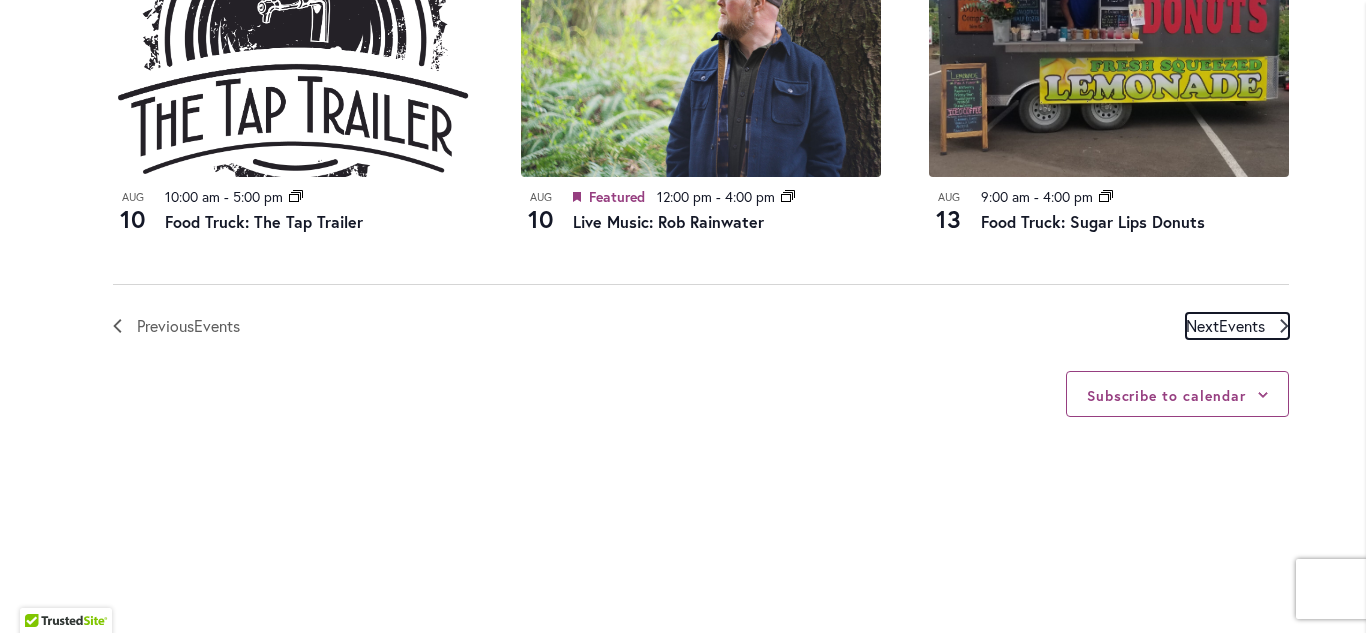 click on "Events" at bounding box center [1242, 325] 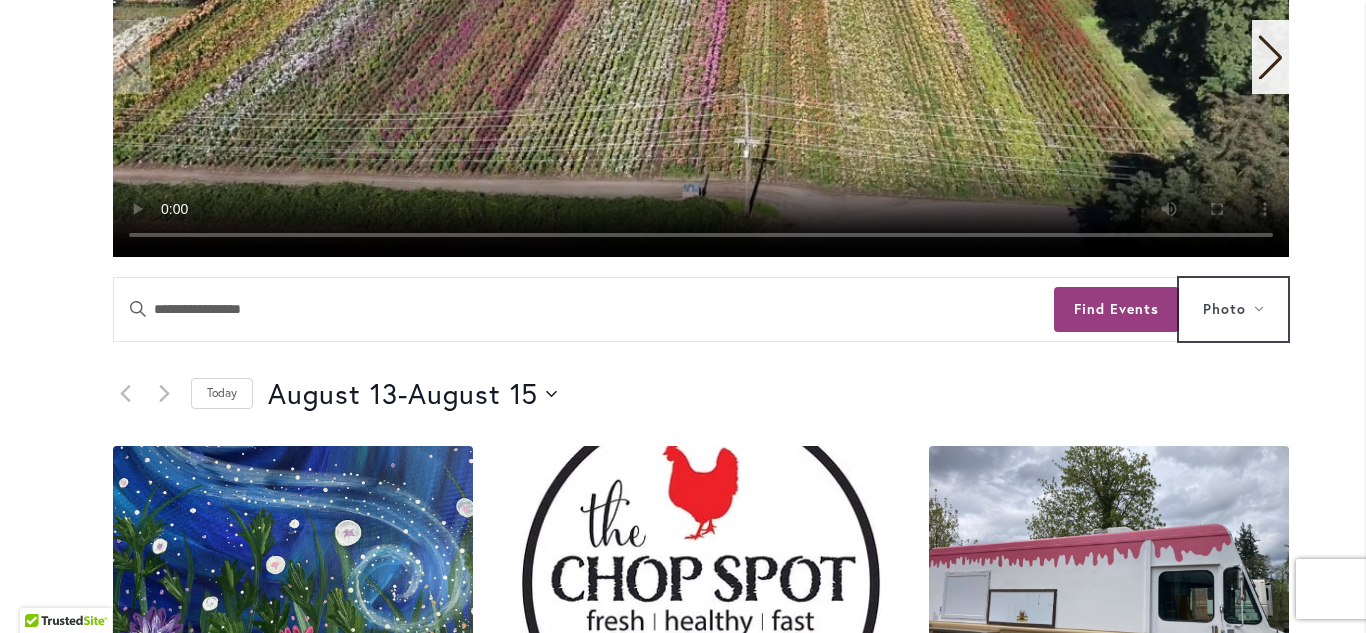 click on "Photo" at bounding box center (1233, 309) 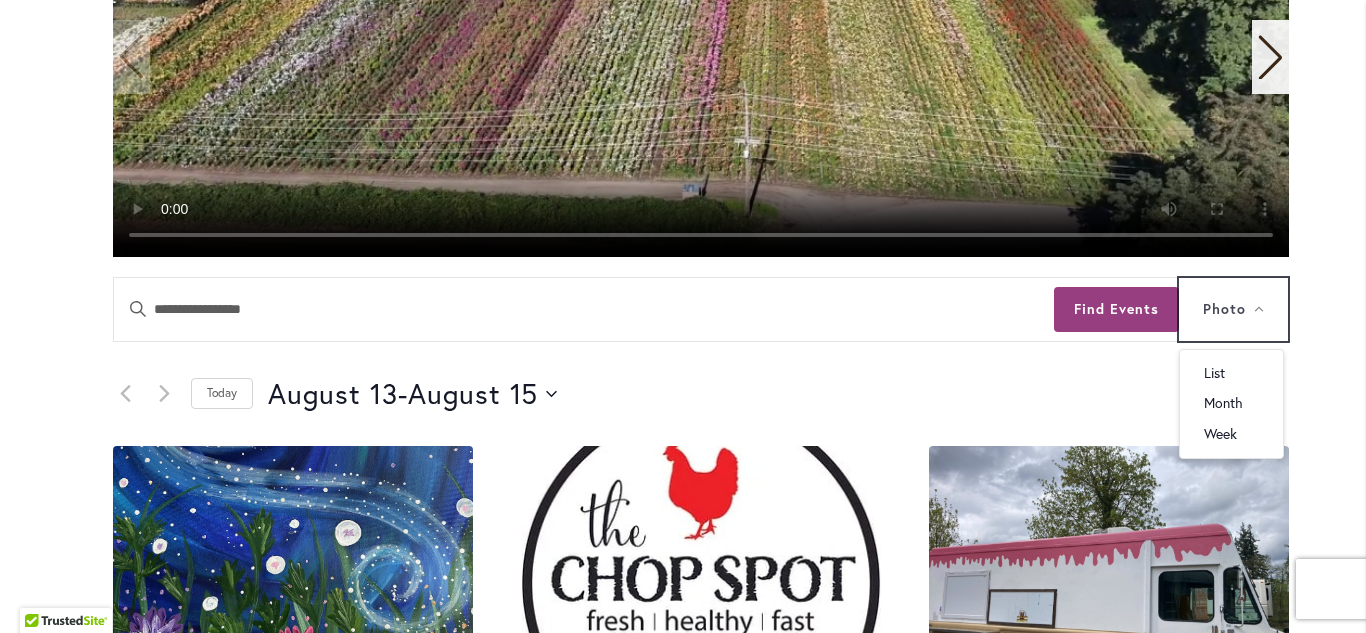 click on "Photo" at bounding box center [1233, 309] 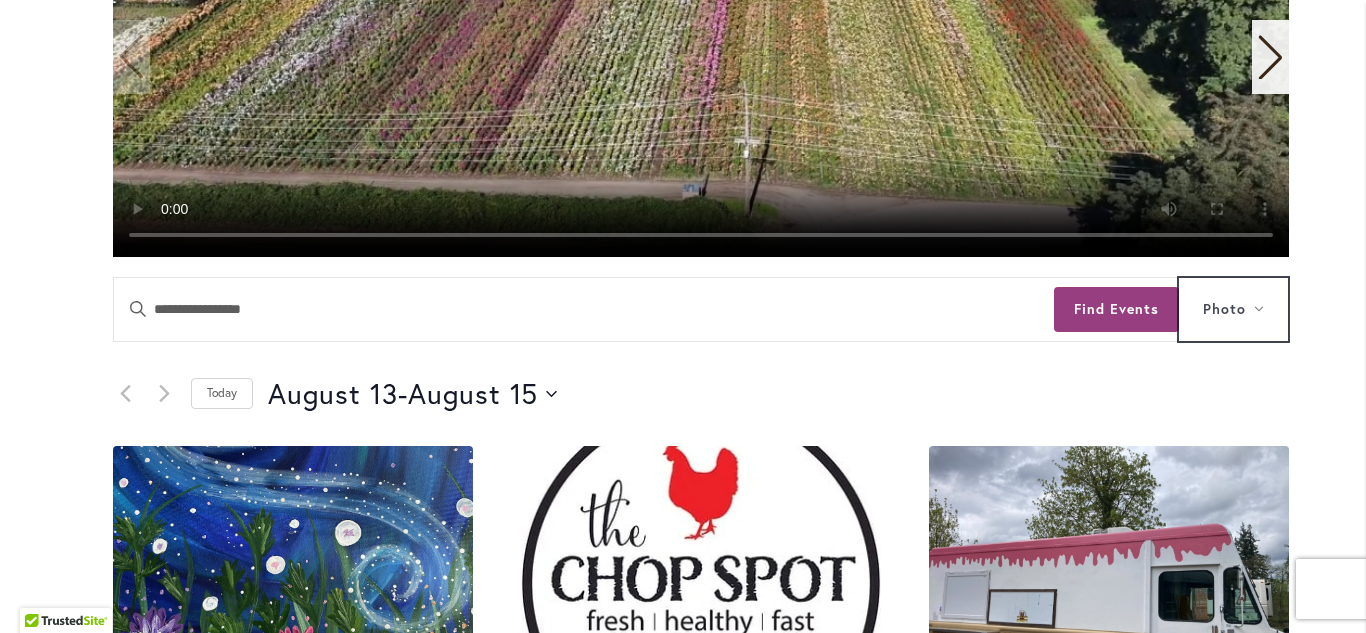 click on "Photo" at bounding box center (1233, 309) 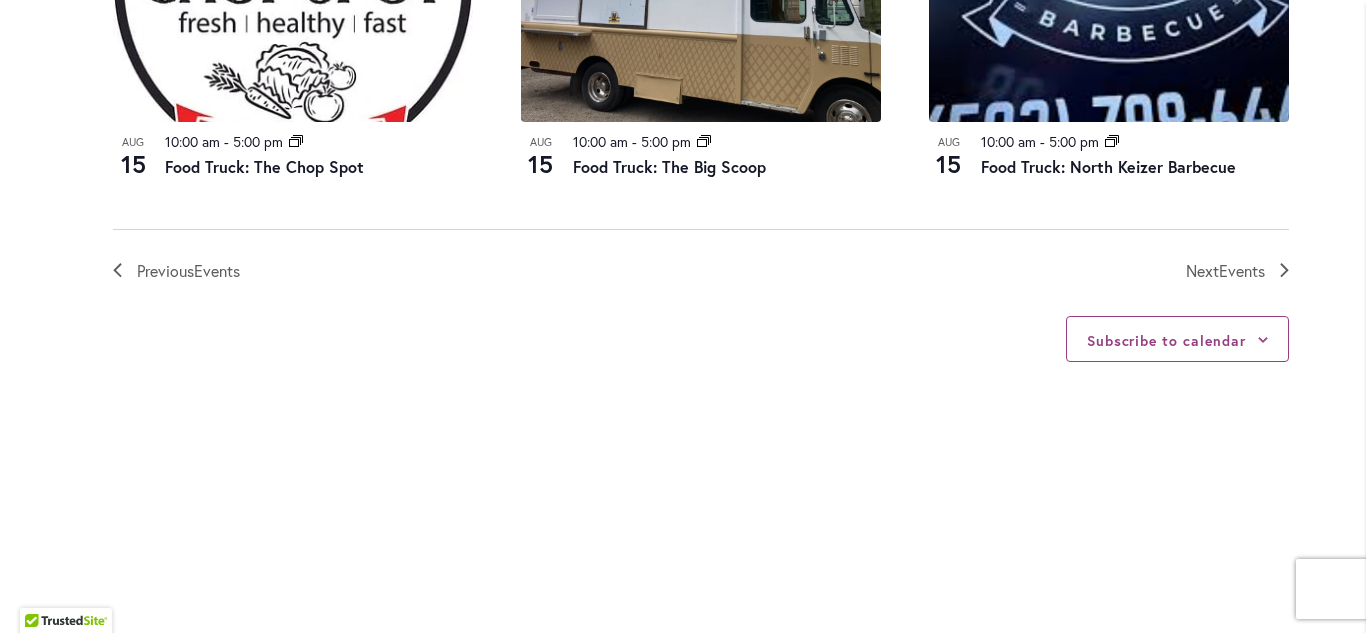 scroll, scrollTop: 2543, scrollLeft: 0, axis: vertical 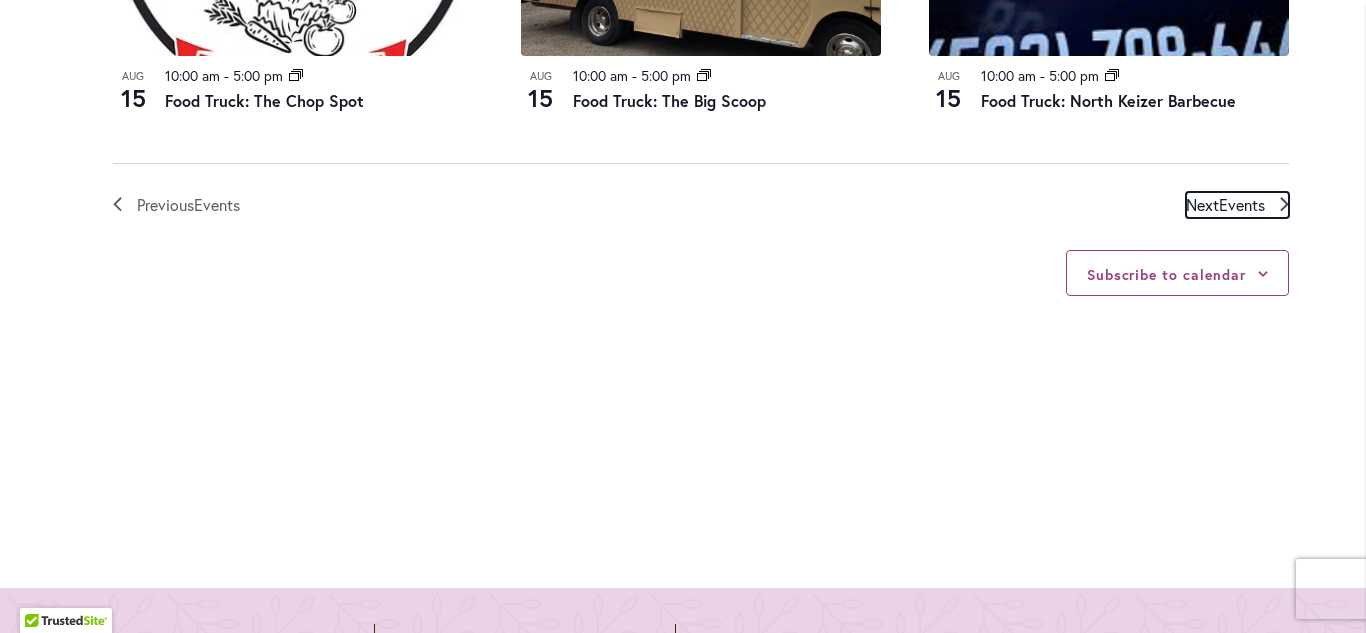 click on "Events" at bounding box center [1242, 204] 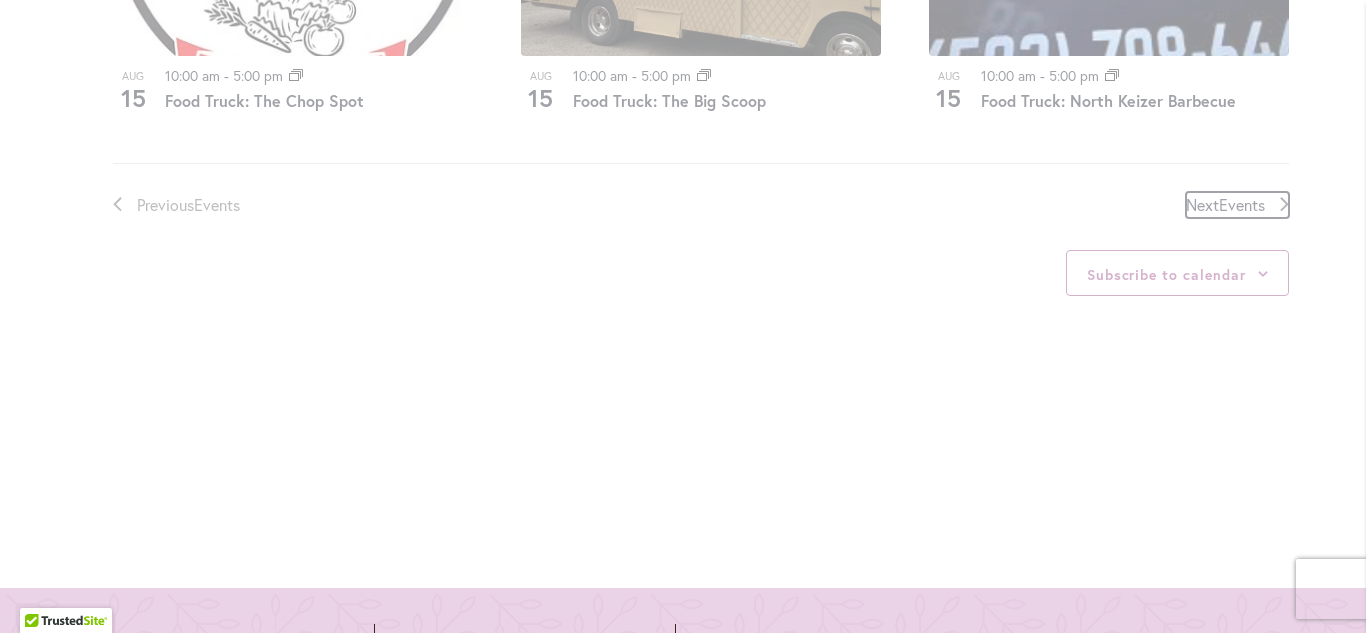 scroll, scrollTop: 684, scrollLeft: 0, axis: vertical 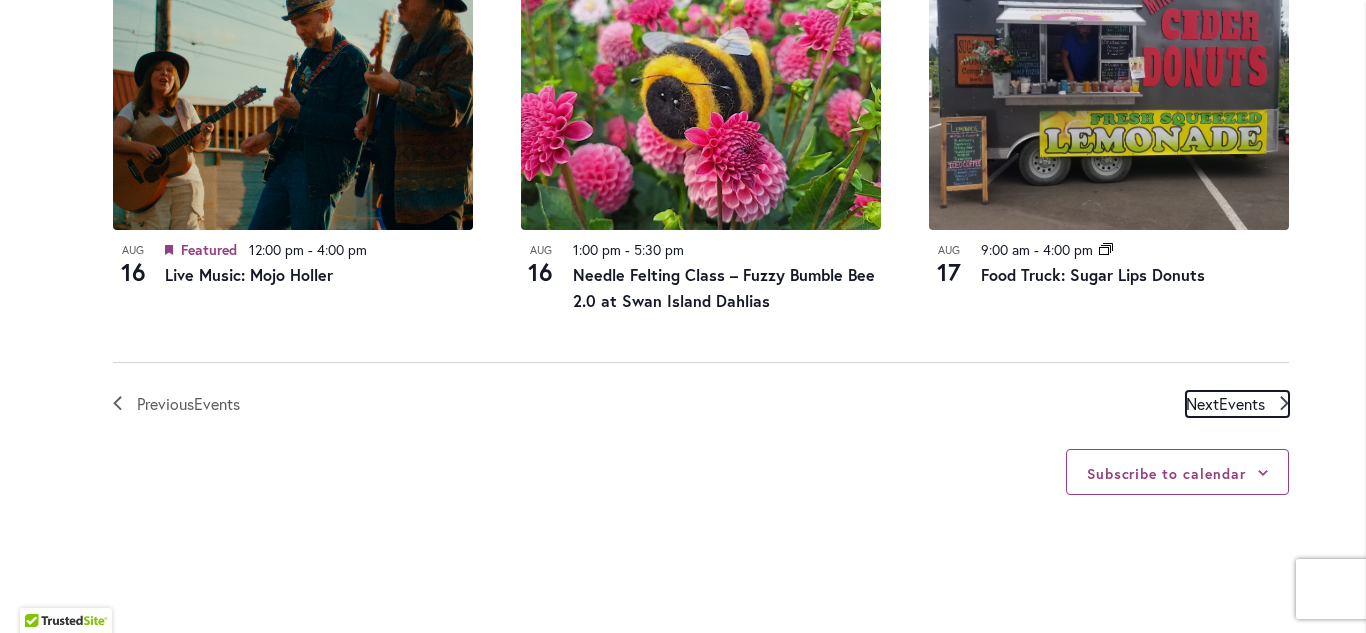 click on "Next  Events" at bounding box center [1225, 404] 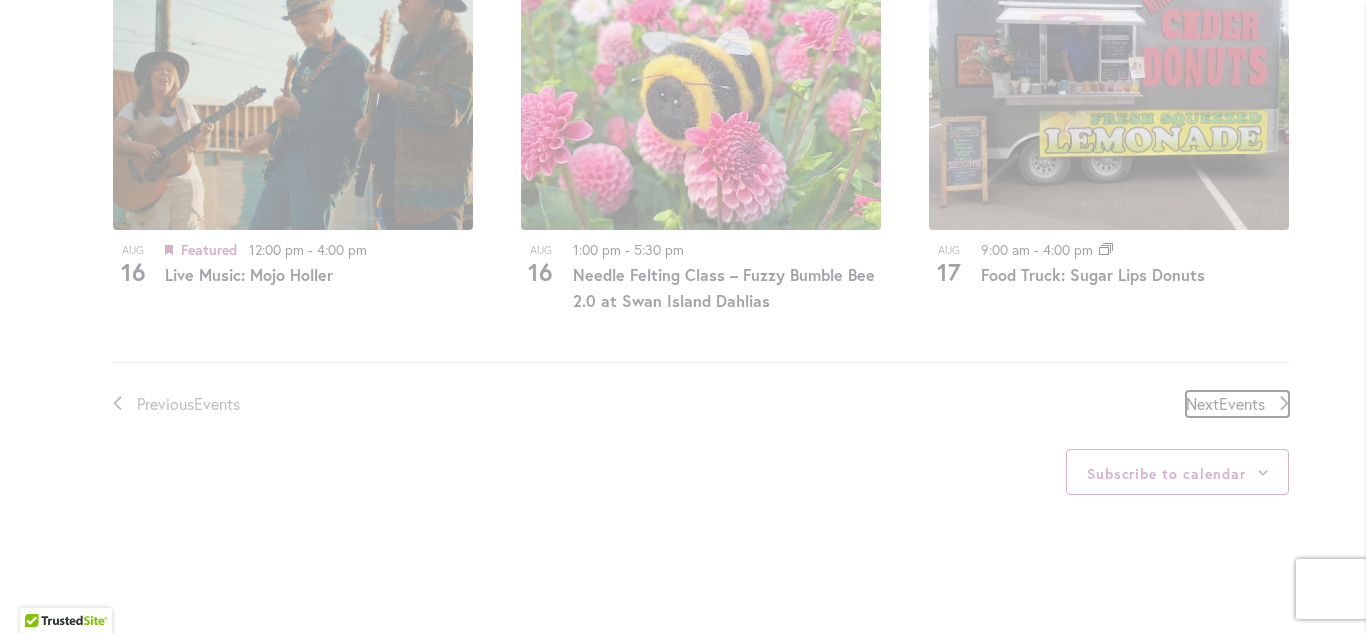 scroll, scrollTop: 684, scrollLeft: 0, axis: vertical 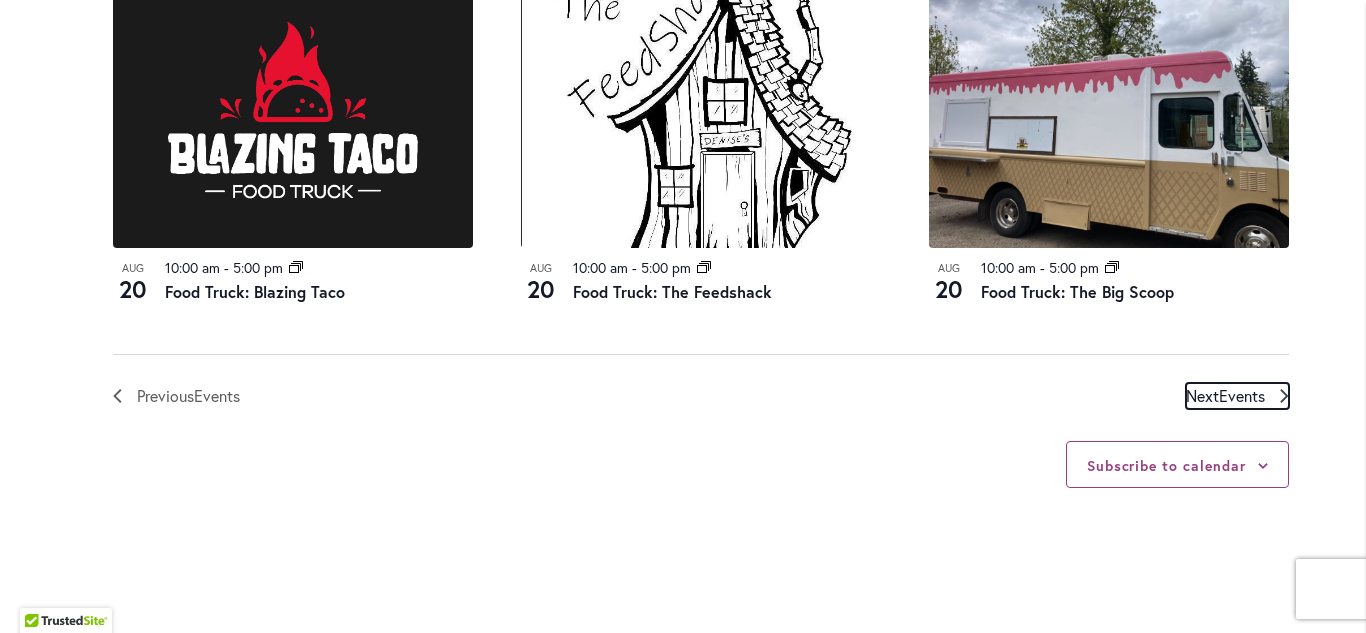 click on "Next  Events" at bounding box center (1225, 396) 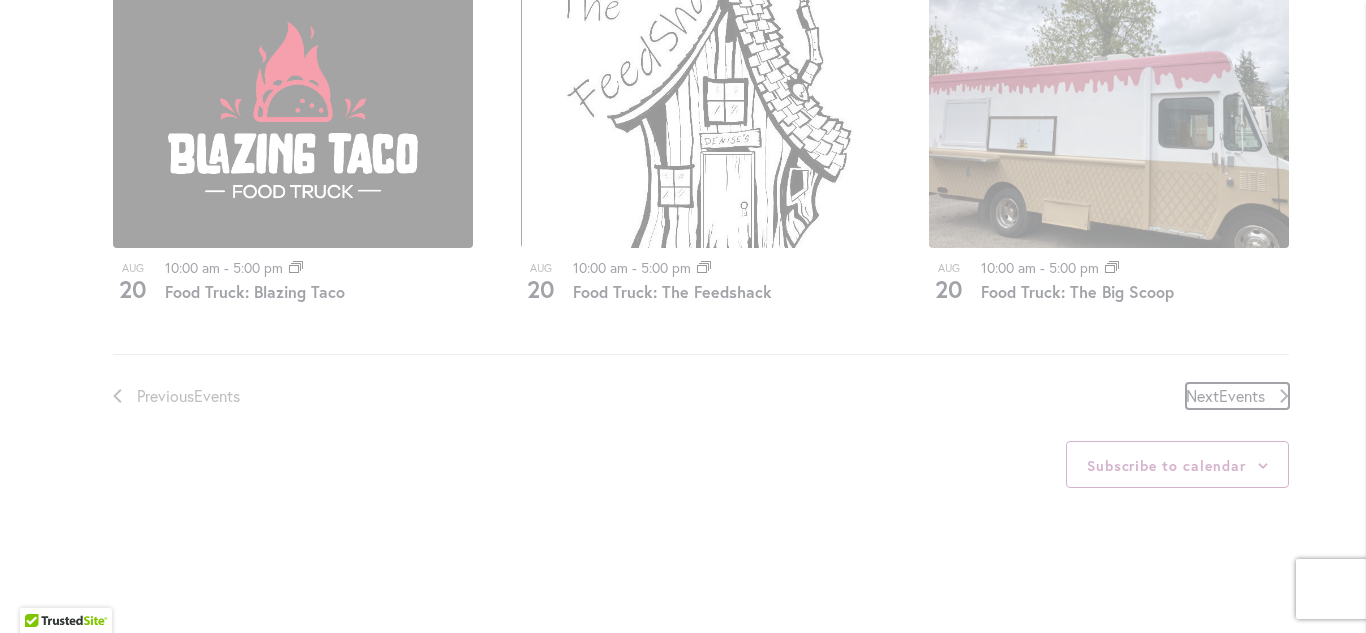 scroll, scrollTop: 684, scrollLeft: 0, axis: vertical 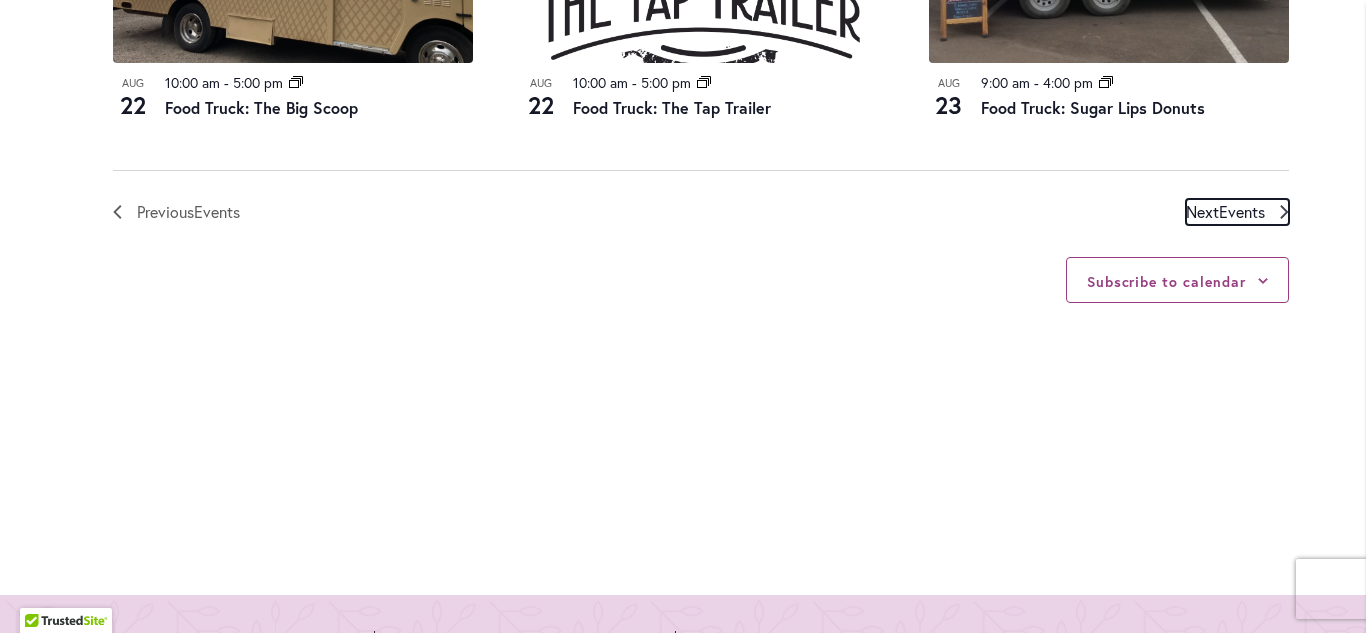 click on "Events" at bounding box center (1242, 211) 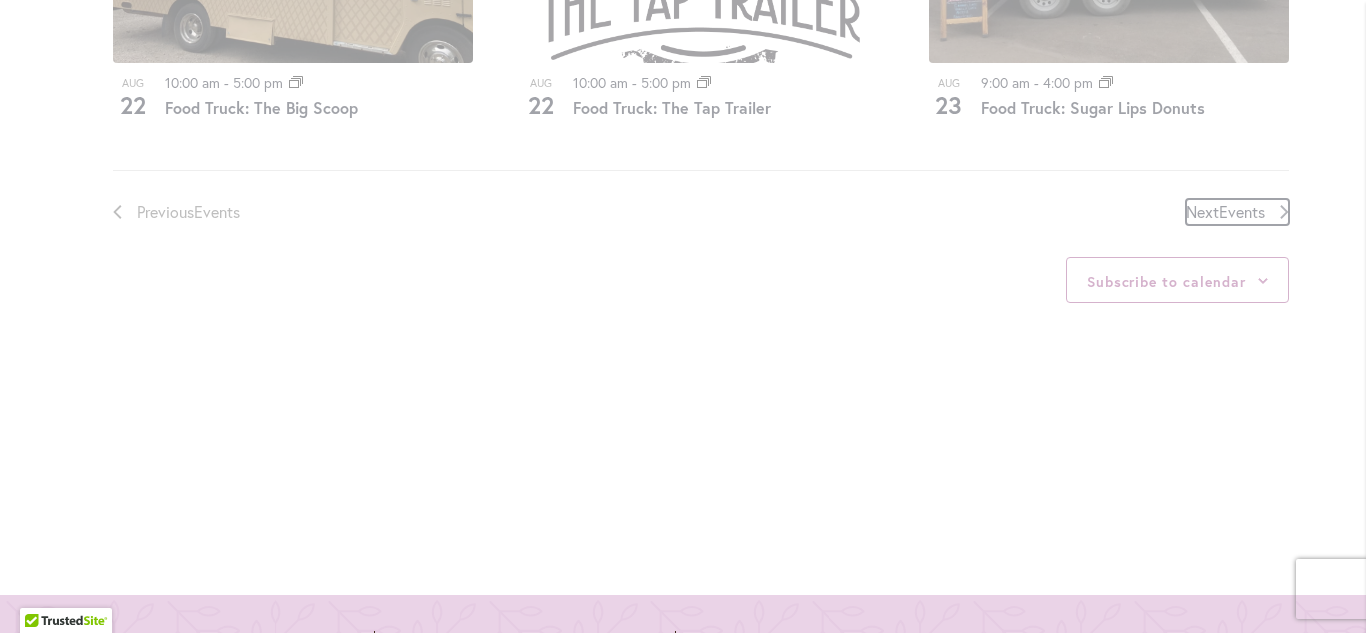 scroll, scrollTop: 684, scrollLeft: 0, axis: vertical 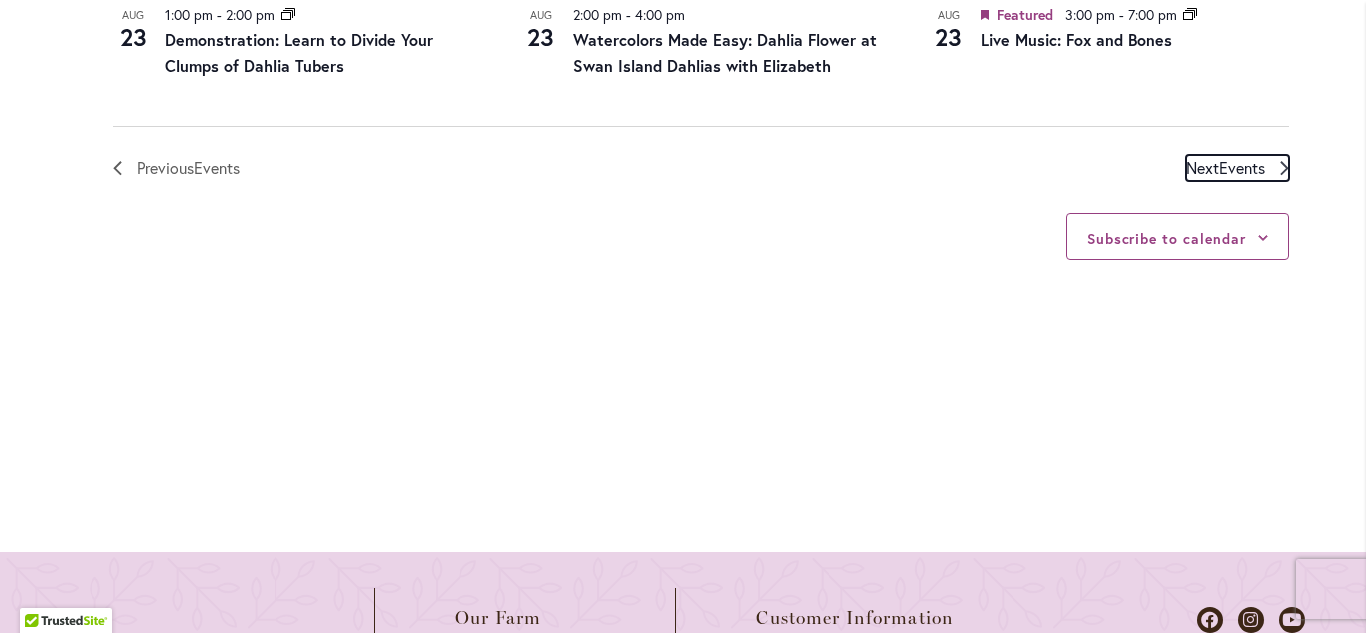 click on "Events" at bounding box center (1242, 167) 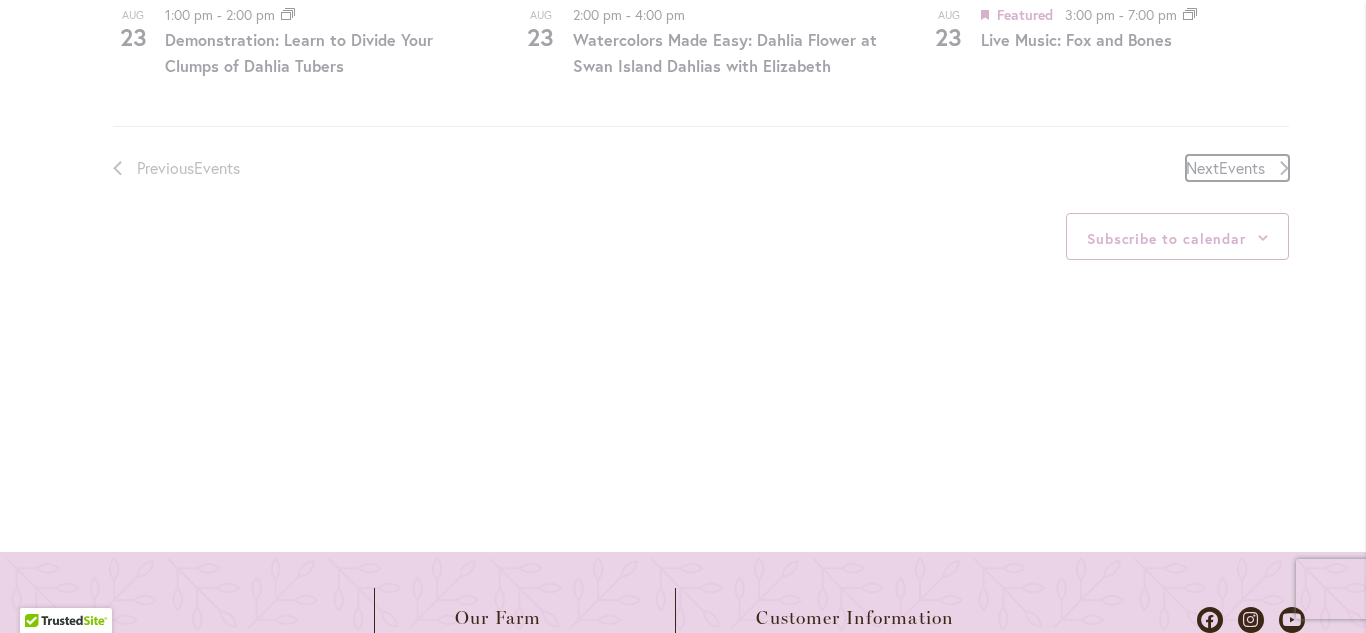 scroll, scrollTop: 684, scrollLeft: 0, axis: vertical 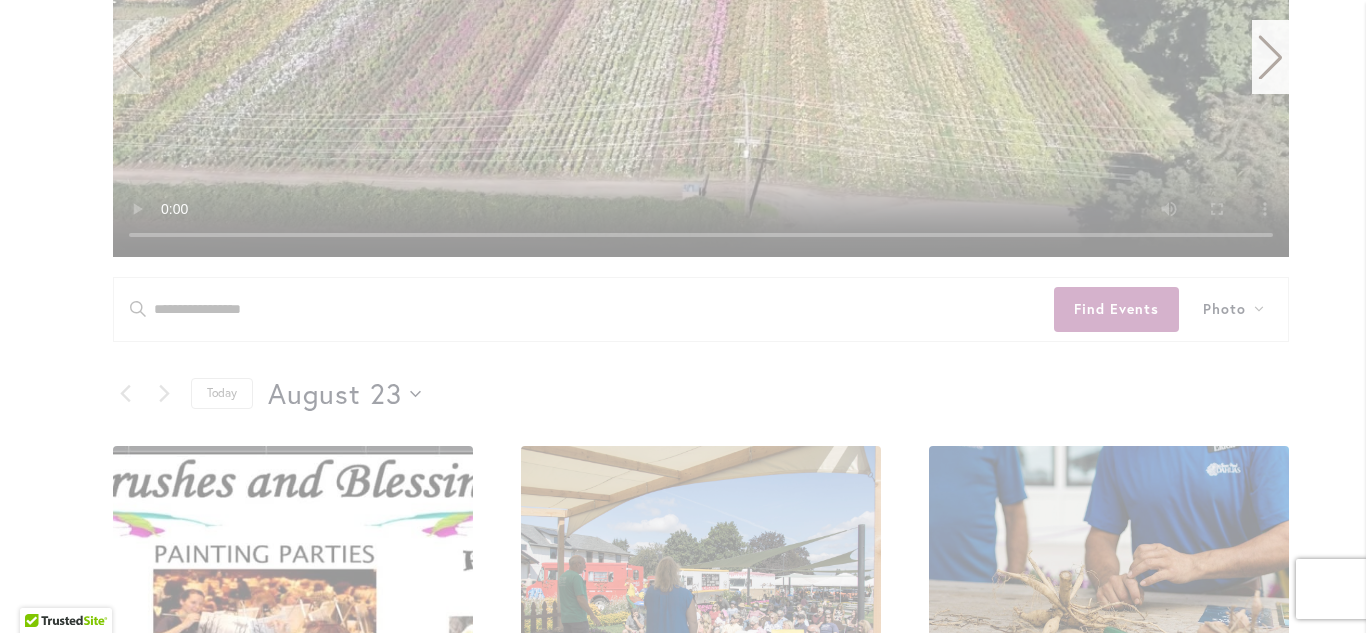 click on "12 events found." at bounding box center [701, 979] 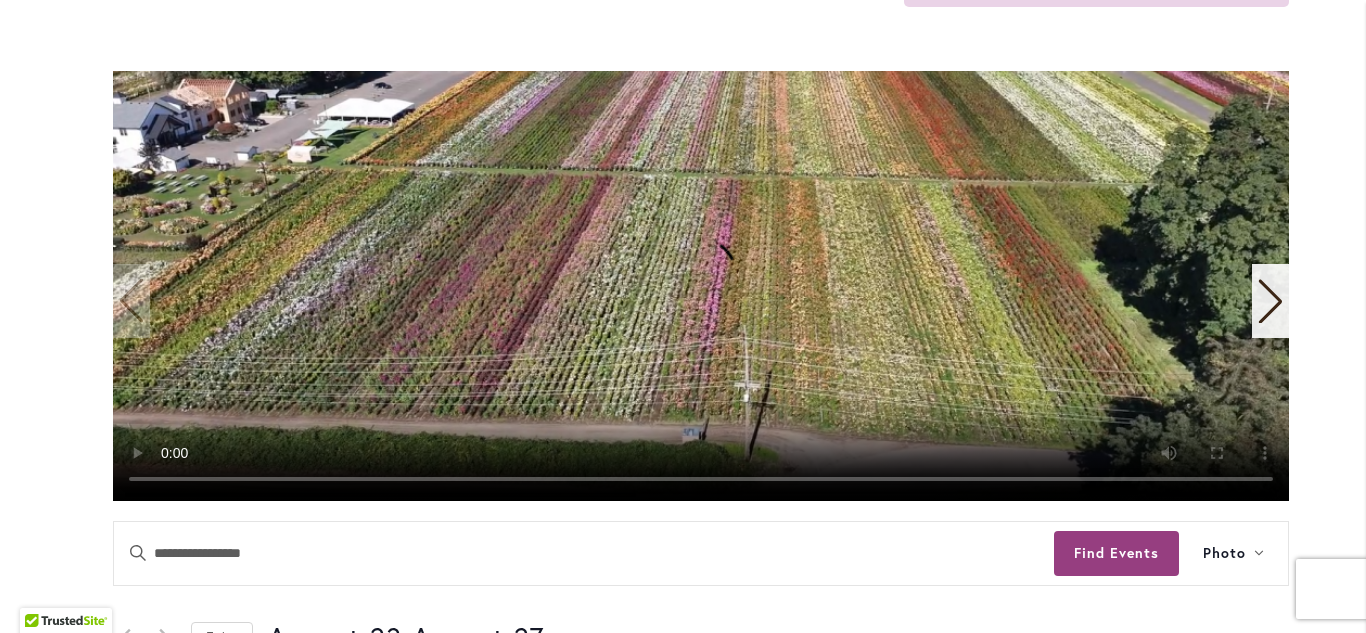 scroll, scrollTop: 438, scrollLeft: 0, axis: vertical 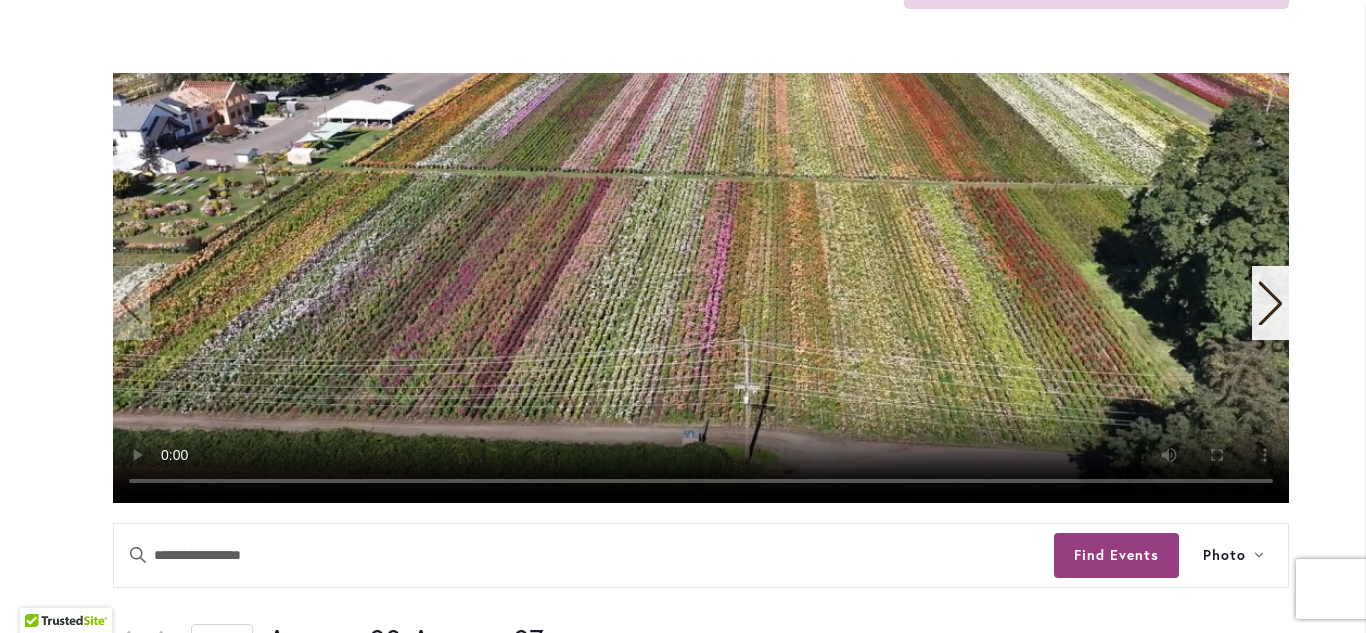 click at bounding box center (701, 288) 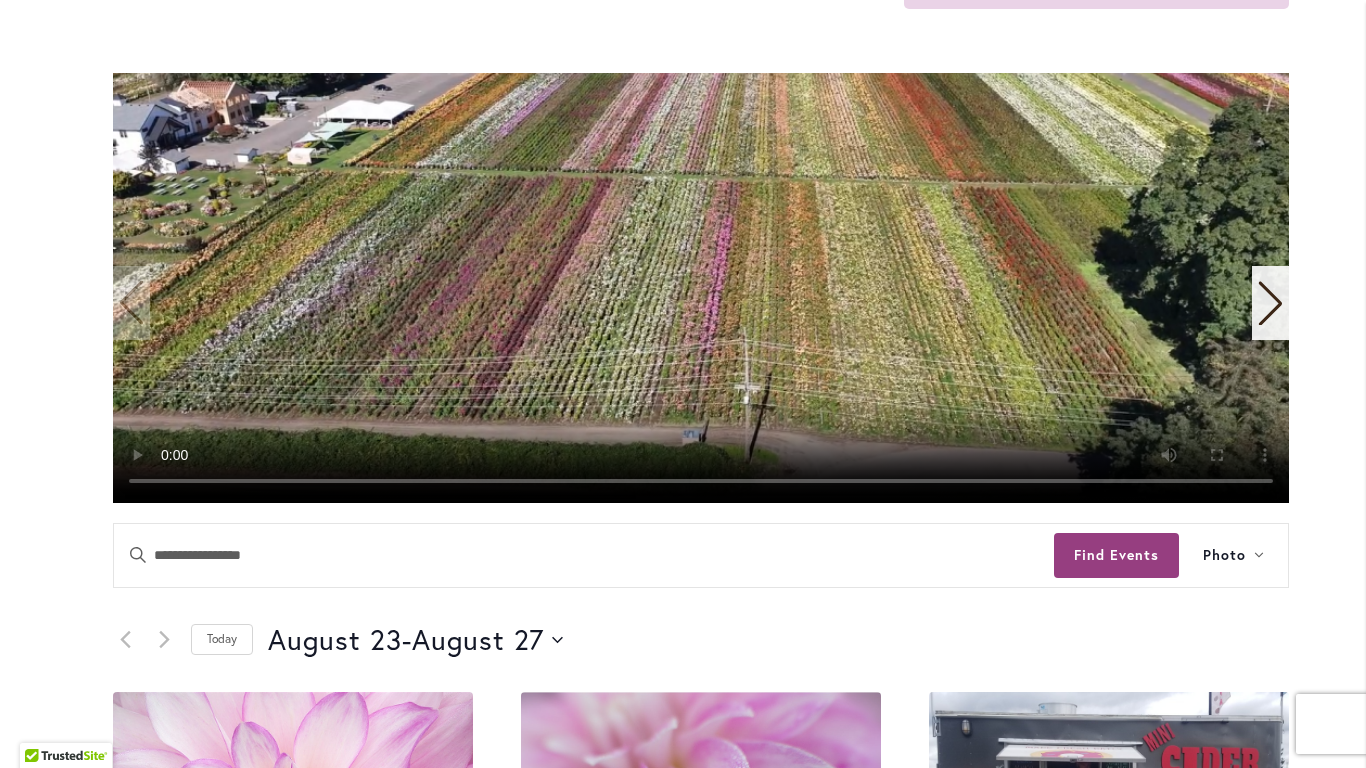 click at bounding box center (701, 288) 